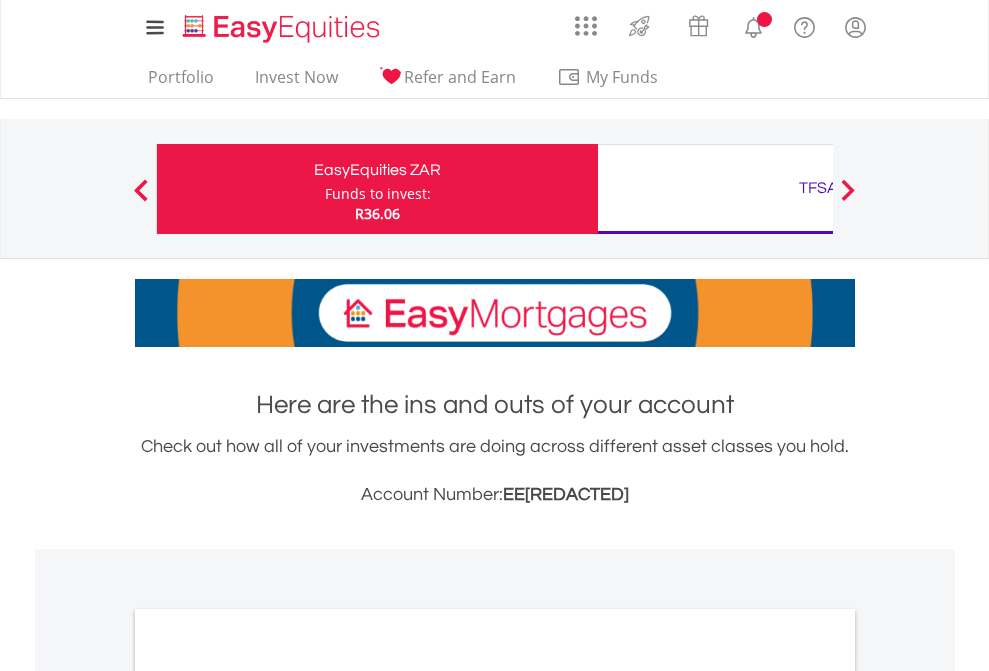 scroll, scrollTop: 0, scrollLeft: 0, axis: both 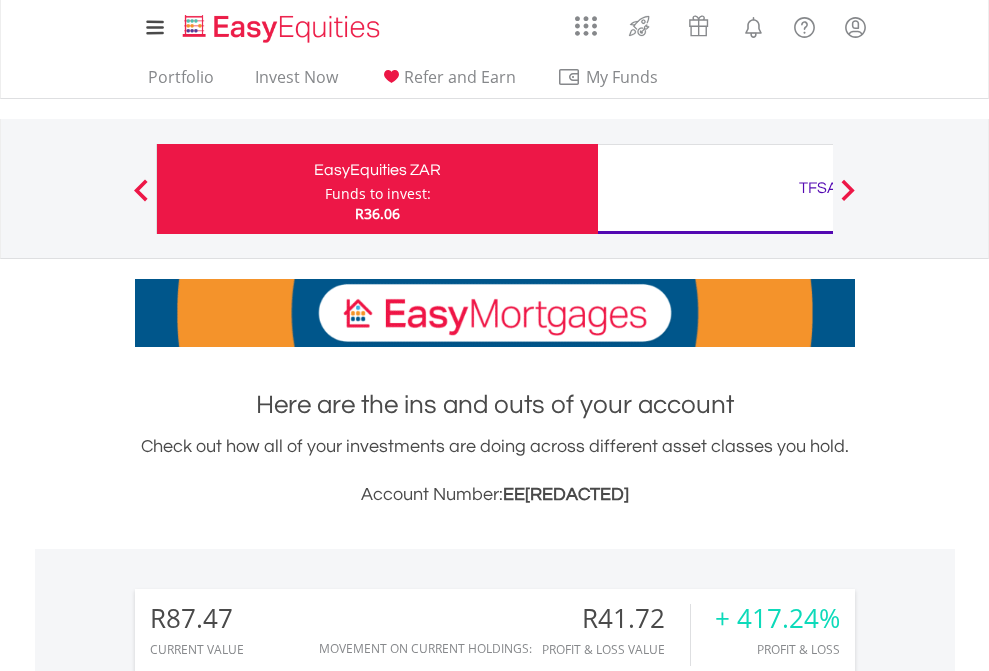 click on "Funds to invest:" at bounding box center (378, 194) 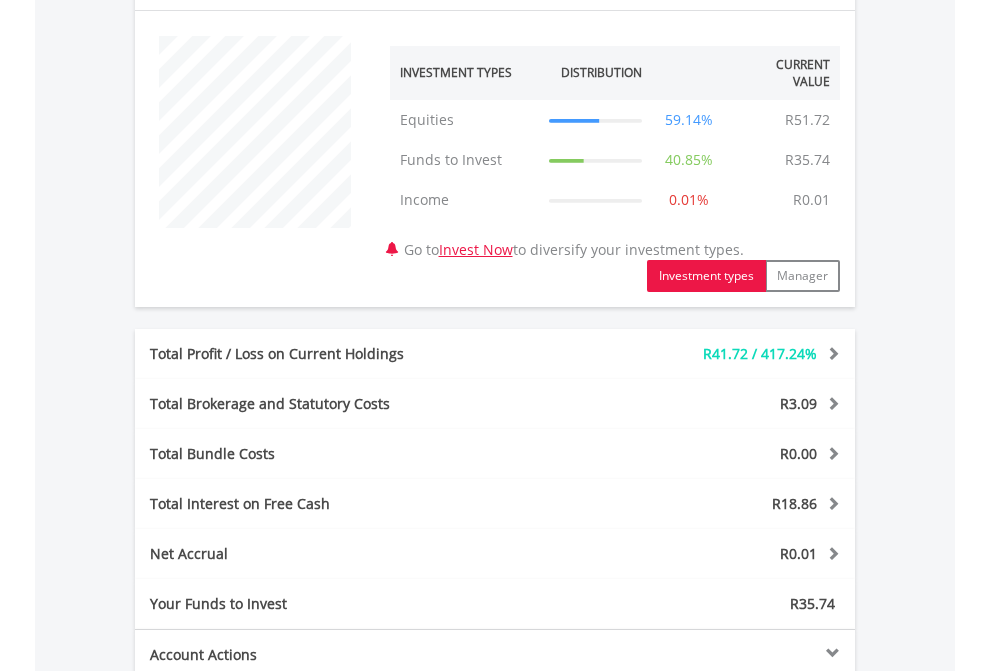 scroll, scrollTop: 1342, scrollLeft: 0, axis: vertical 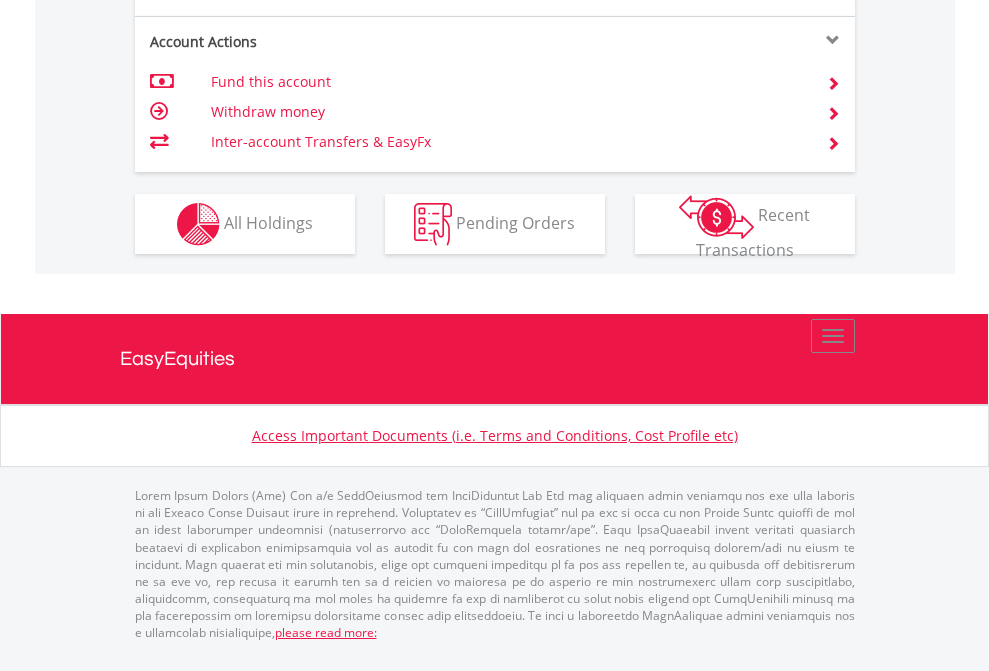 click on "Investment types" at bounding box center (706, -337) 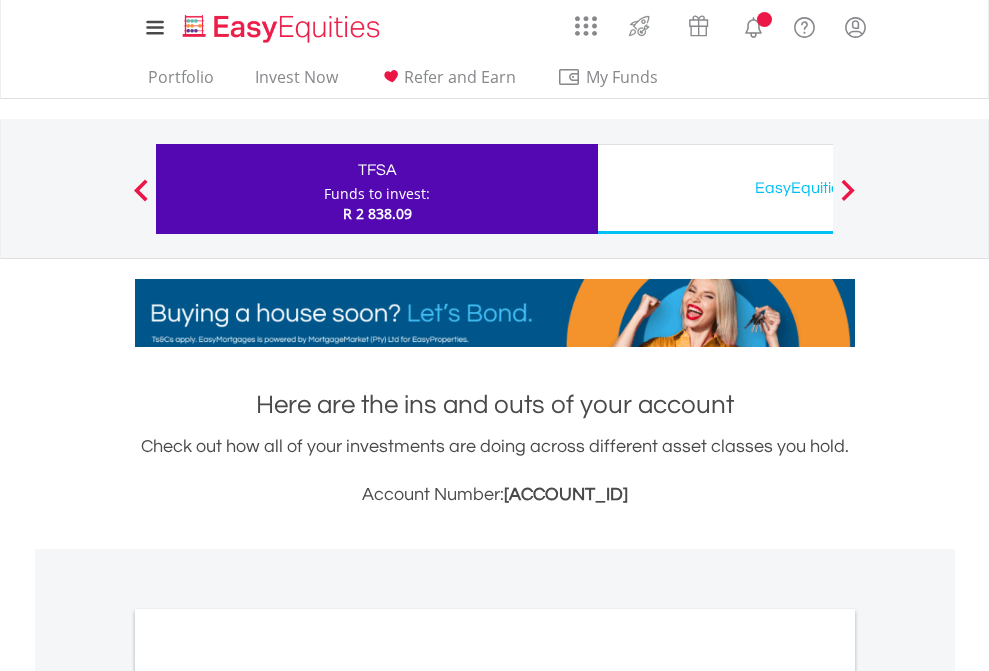 scroll, scrollTop: 0, scrollLeft: 0, axis: both 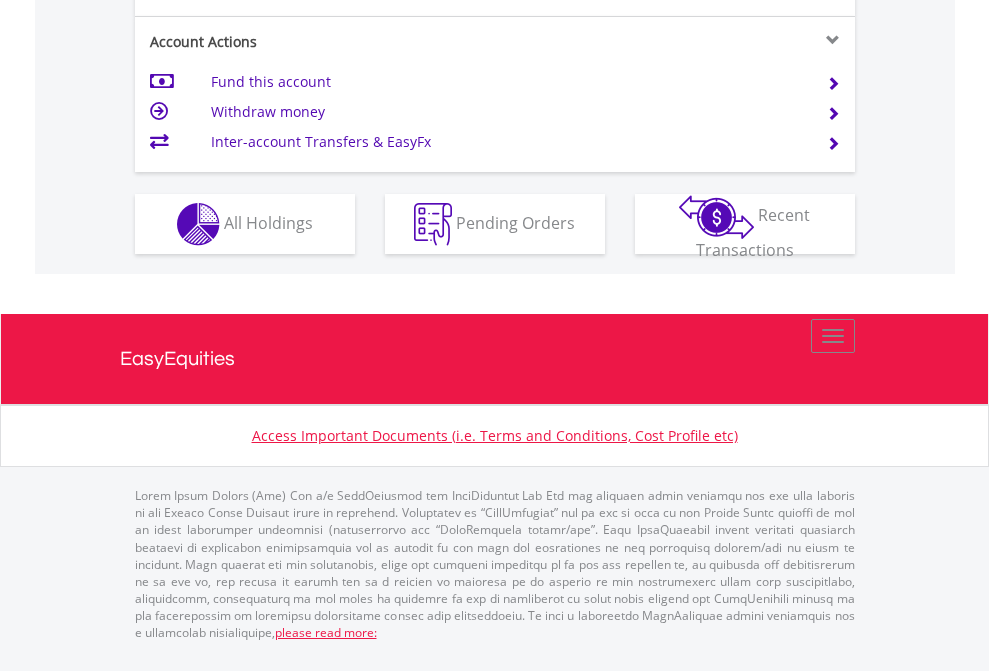 click on "Investment types" at bounding box center (706, -337) 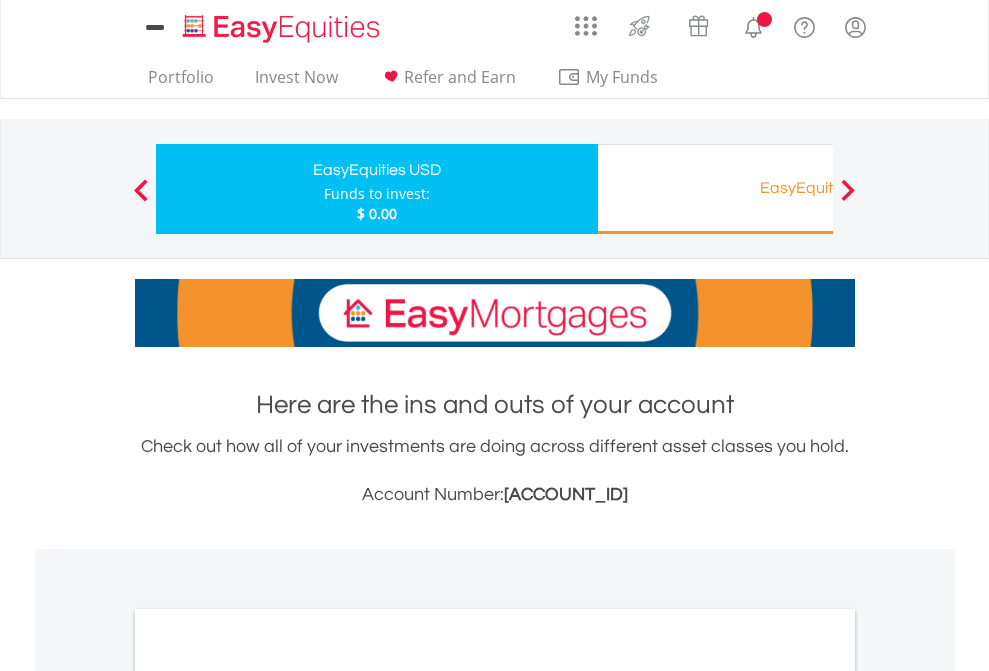 scroll, scrollTop: 0, scrollLeft: 0, axis: both 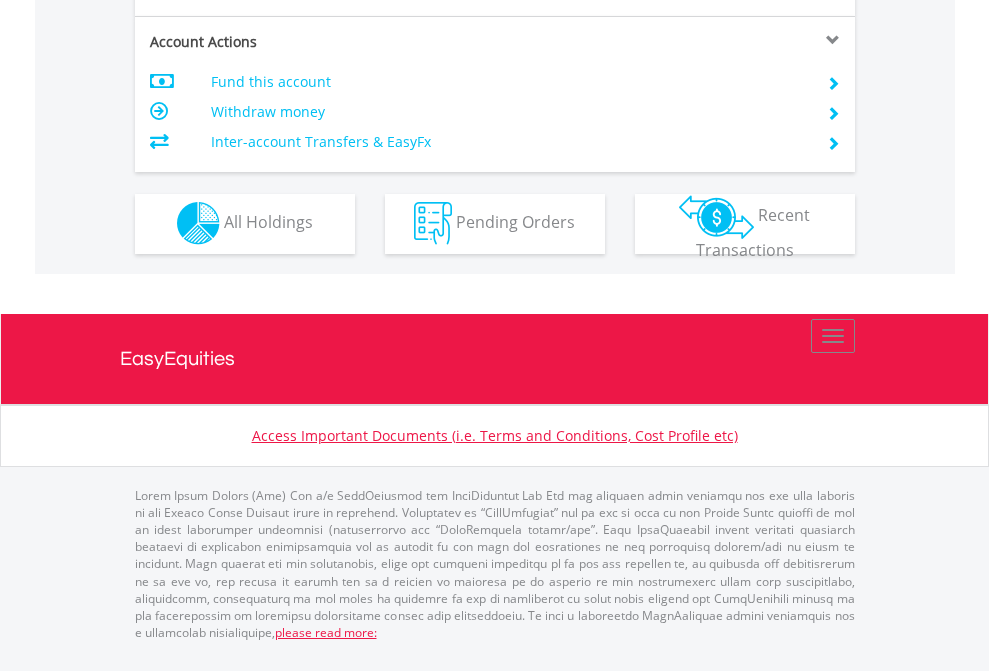 click on "Investment types" at bounding box center [706, -353] 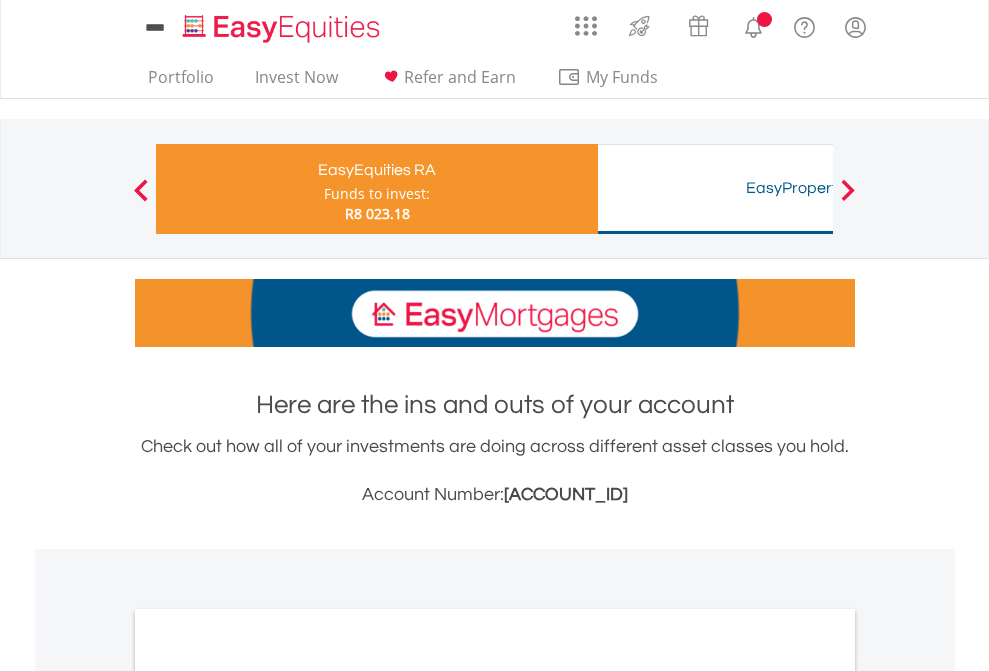 scroll, scrollTop: 0, scrollLeft: 0, axis: both 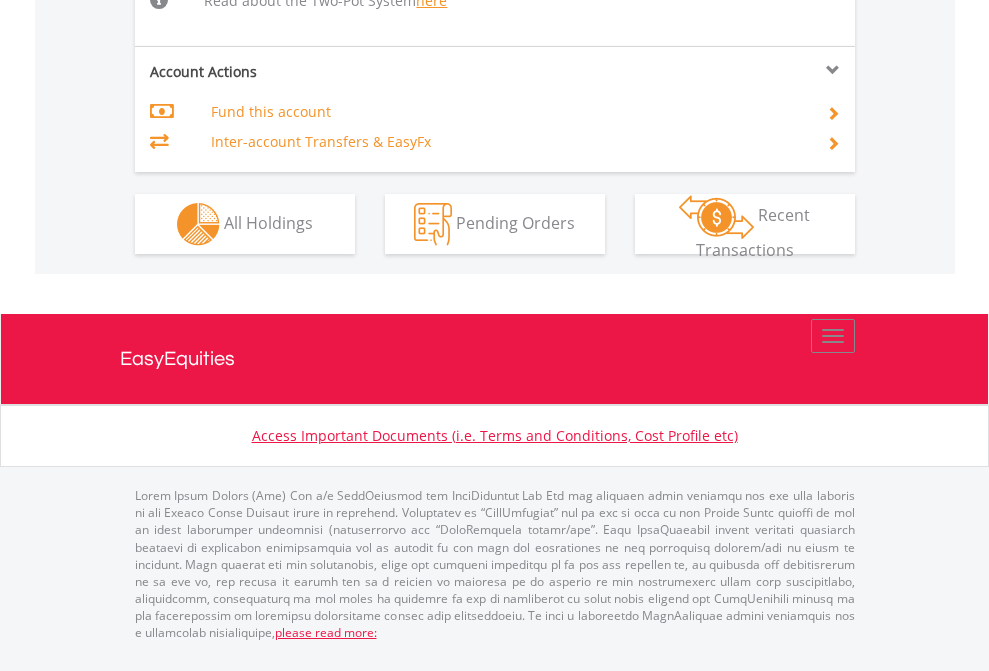 click on "Investment types" at bounding box center [706, -498] 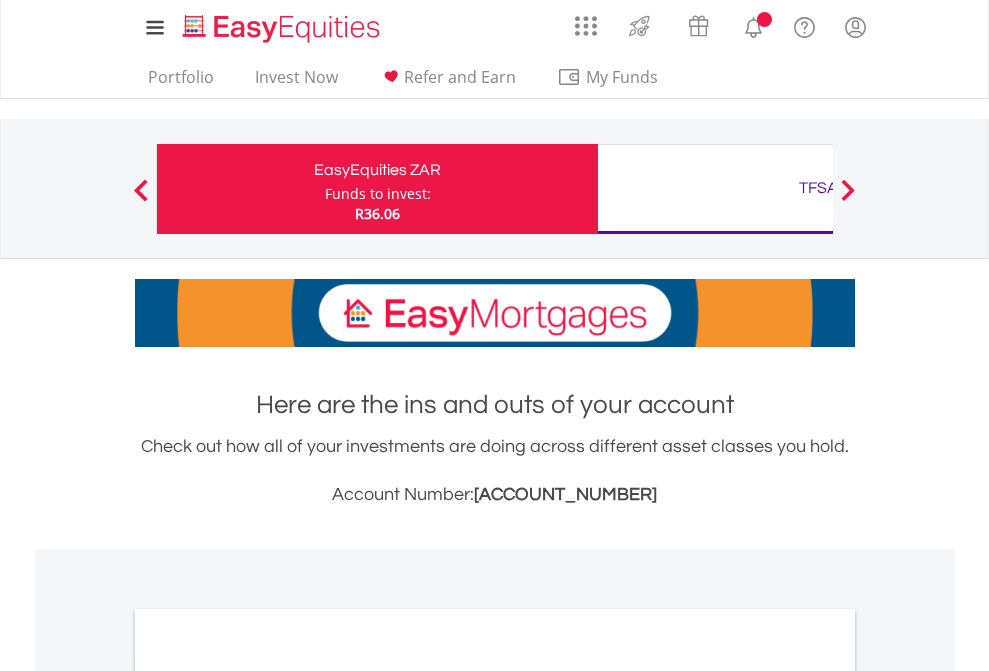 scroll, scrollTop: 0, scrollLeft: 0, axis: both 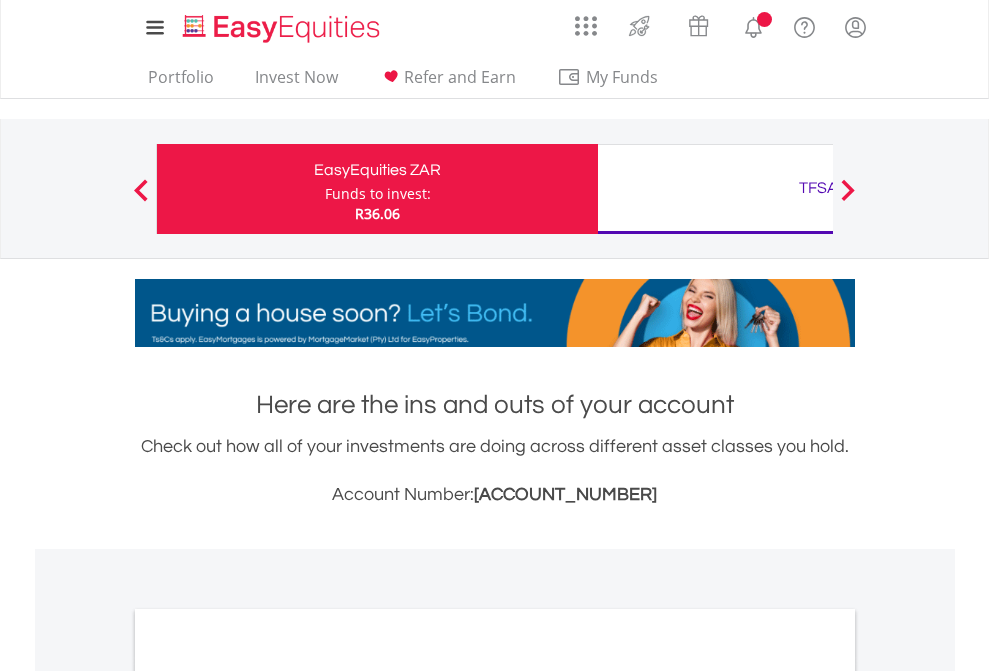click on "All Holdings" at bounding box center (268, 1096) 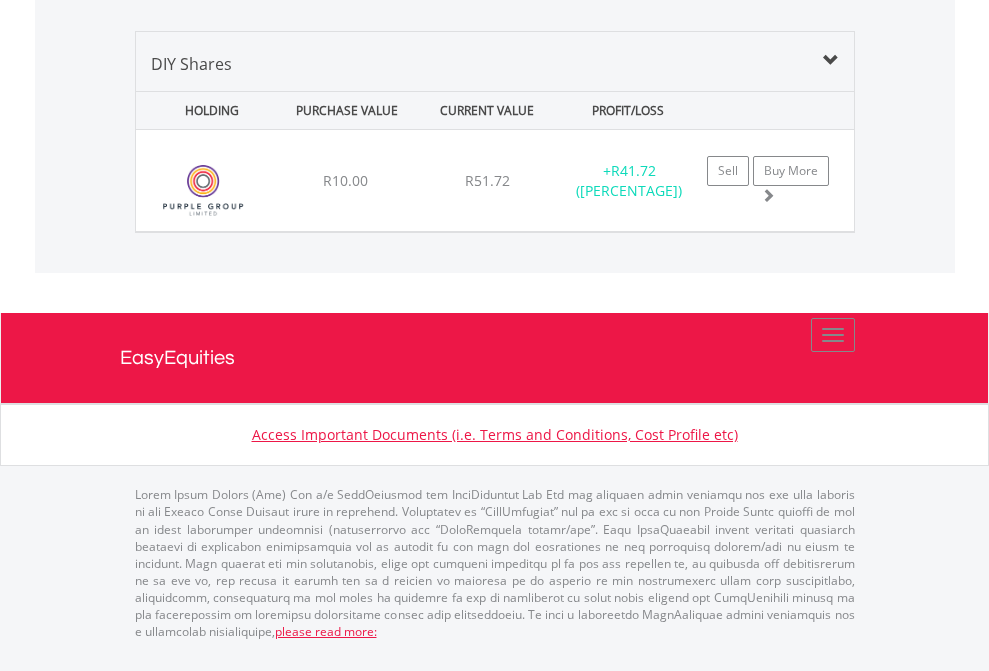 scroll, scrollTop: 2265, scrollLeft: 0, axis: vertical 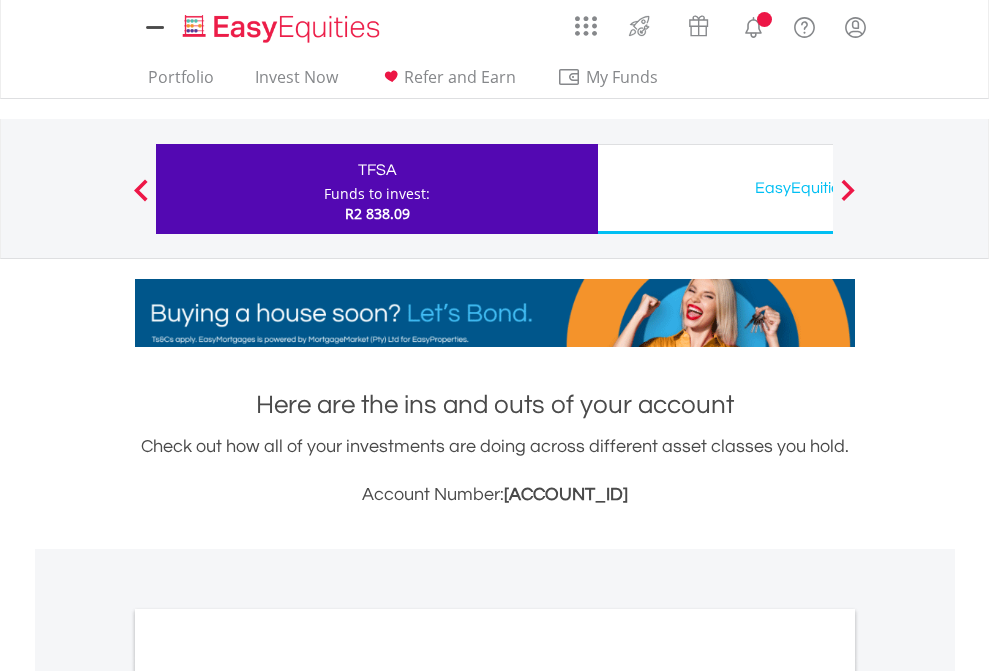 click on "All Holdings" at bounding box center (268, 1096) 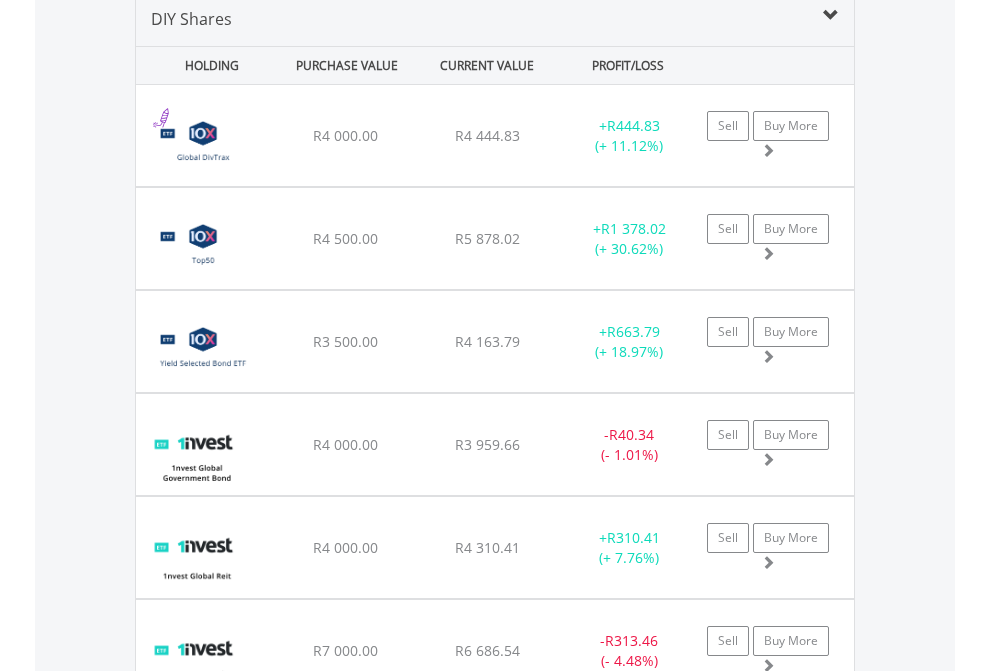 scroll, scrollTop: 1933, scrollLeft: 0, axis: vertical 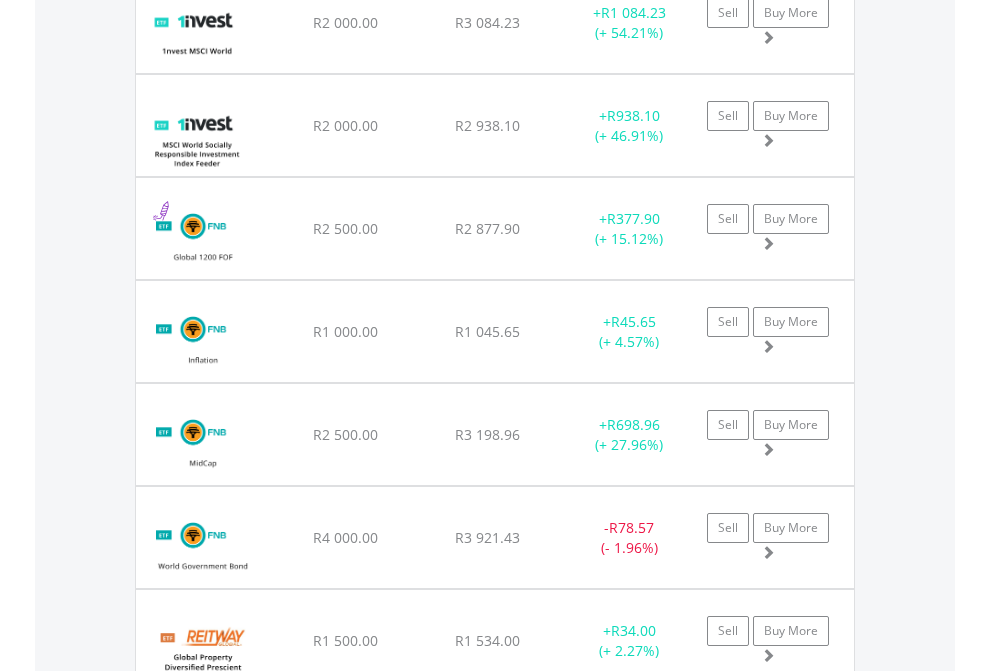 click on "EasyEquities USD" at bounding box center [818, -1745] 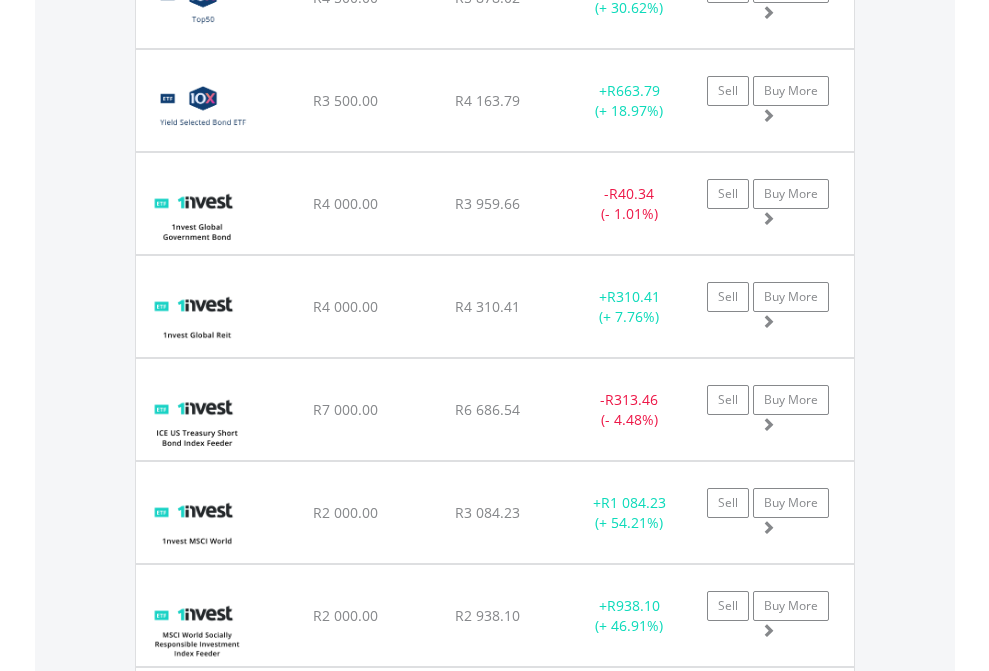 scroll, scrollTop: 144, scrollLeft: 0, axis: vertical 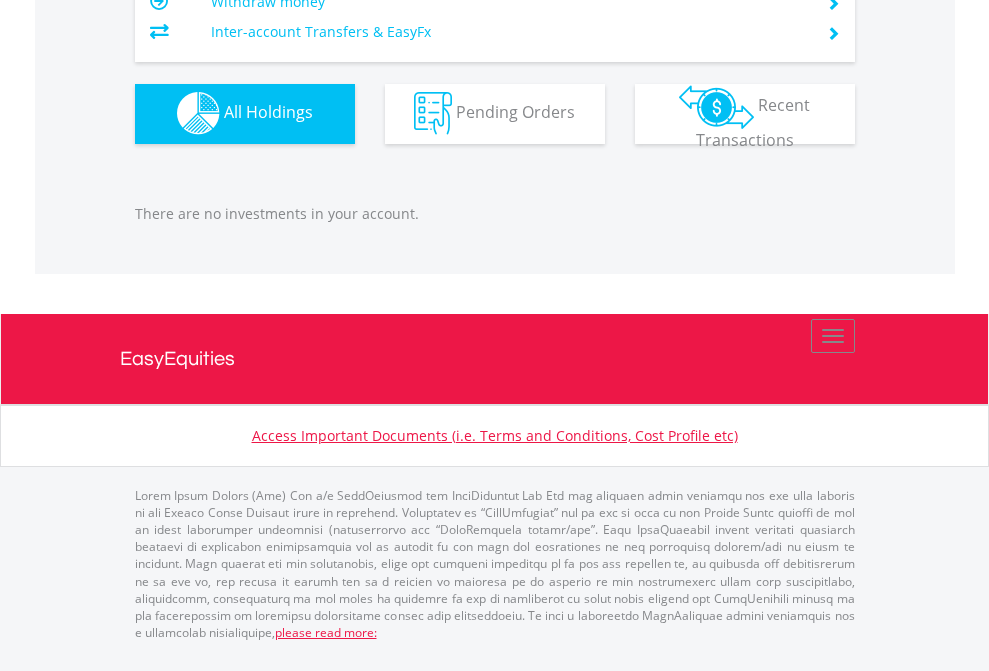 click on "EasyEquities RA" at bounding box center [818, -1142] 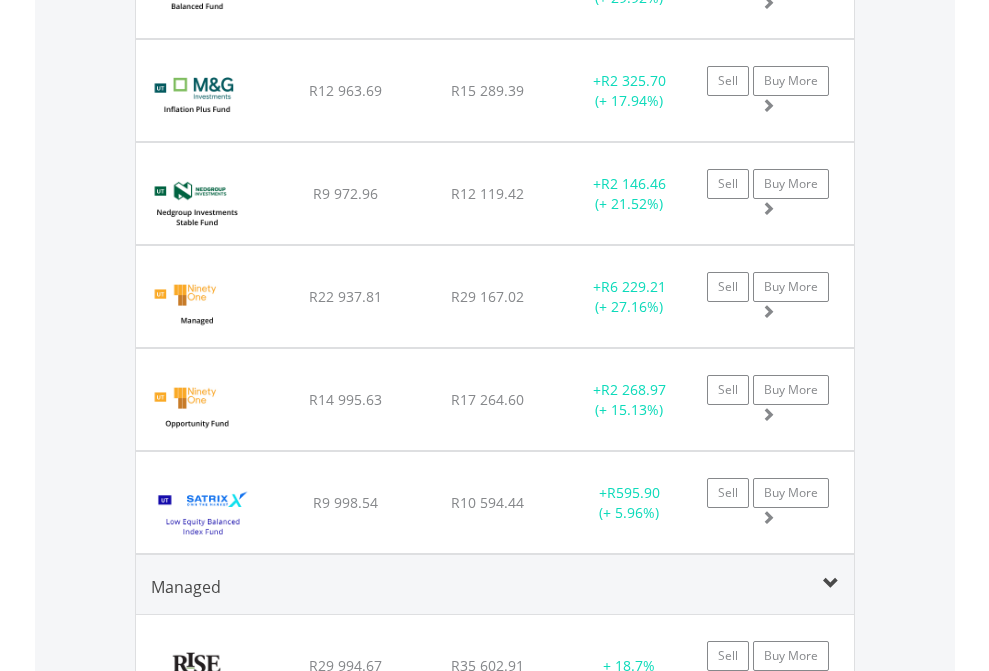 scroll, scrollTop: 1991, scrollLeft: 0, axis: vertical 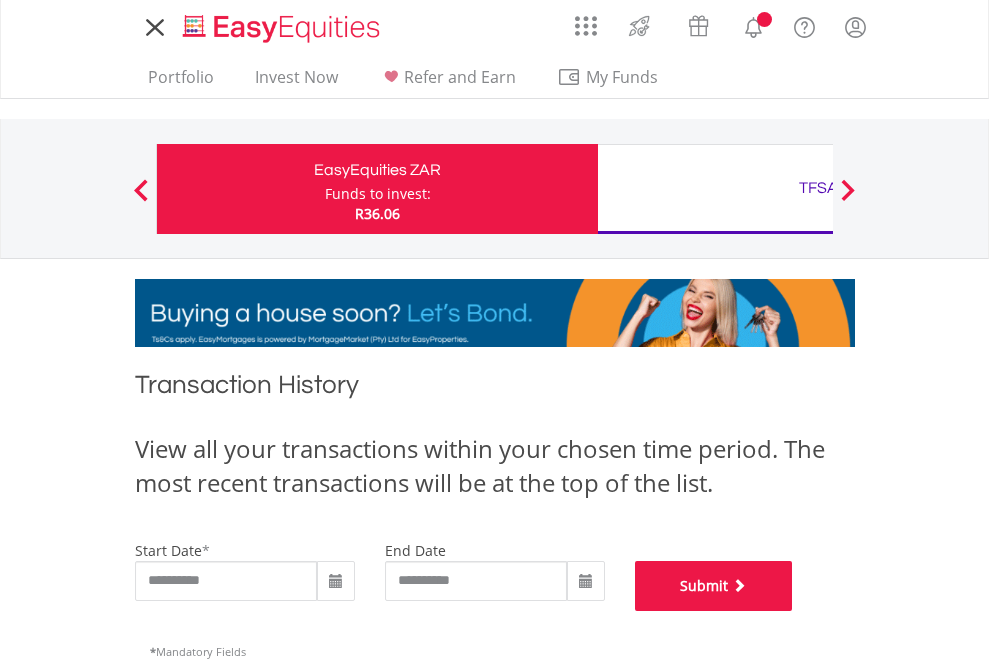 click on "Submit" at bounding box center (714, 586) 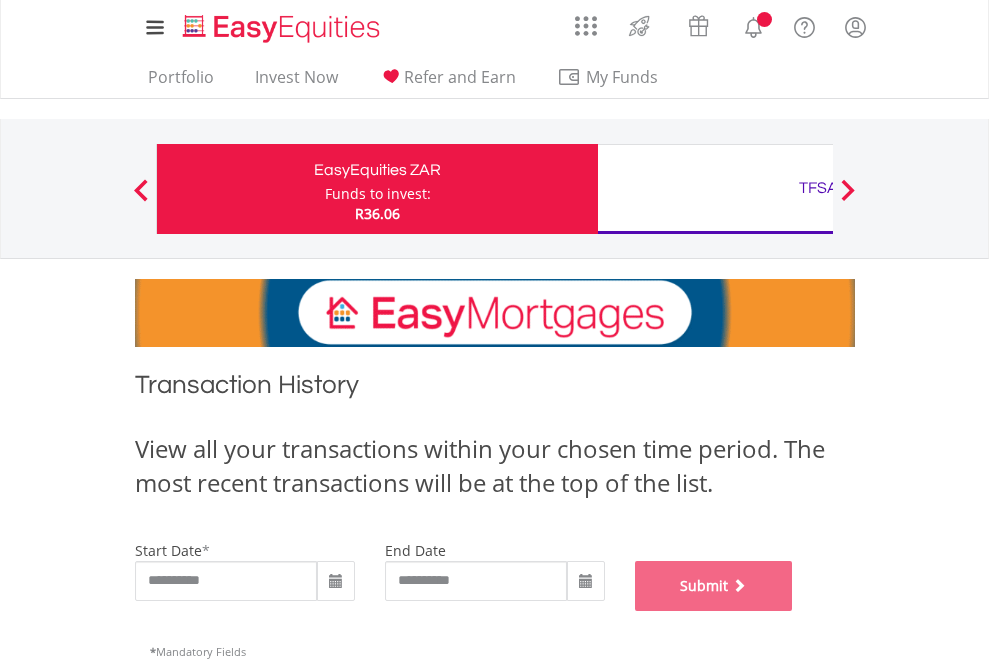 scroll, scrollTop: 811, scrollLeft: 0, axis: vertical 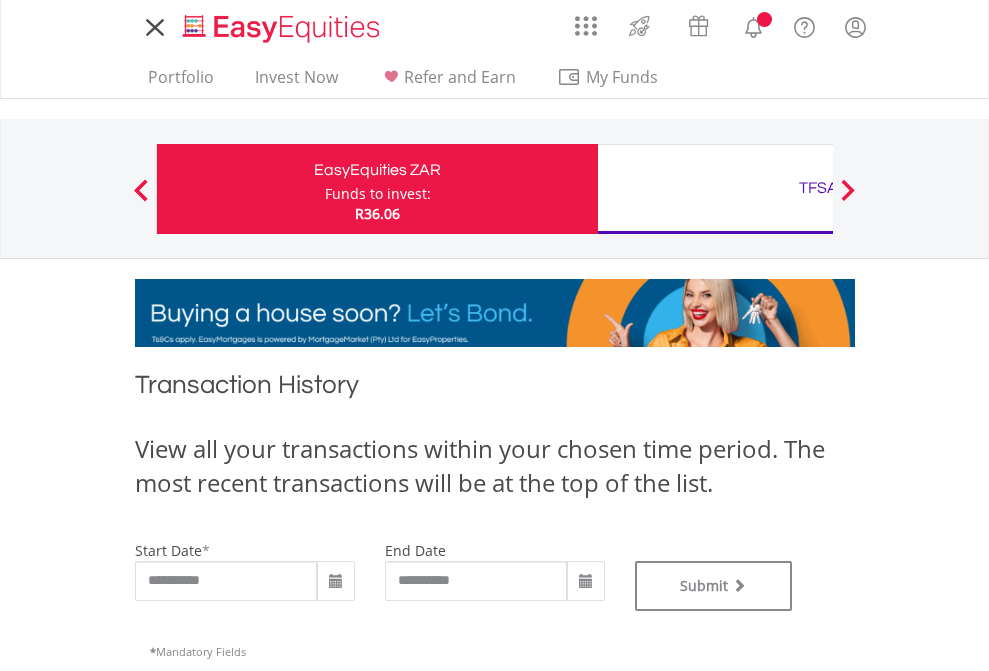 click on "TFSA" at bounding box center (818, 188) 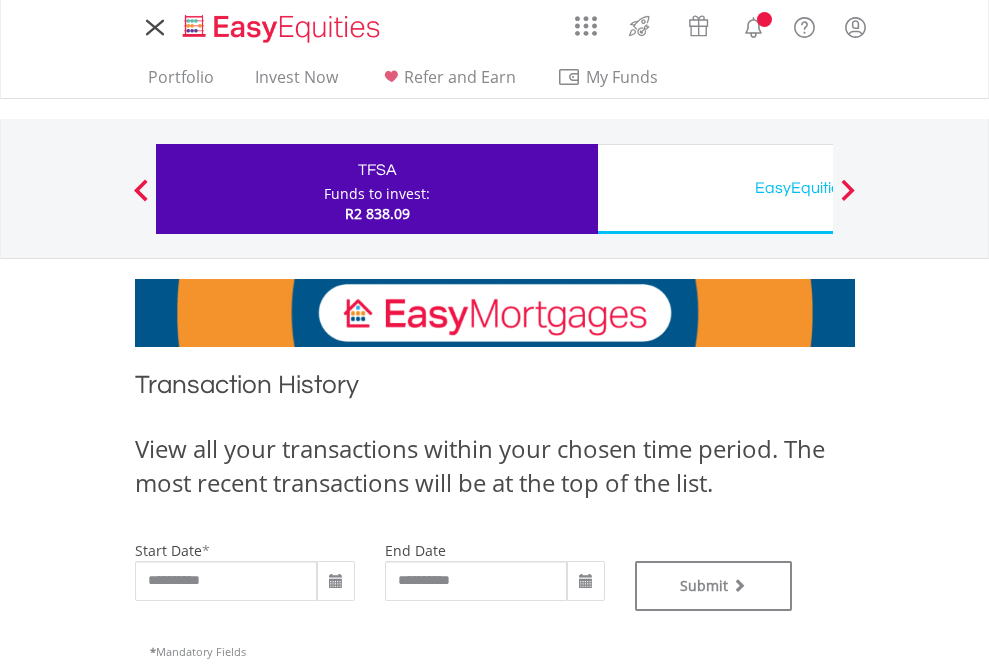 scroll, scrollTop: 0, scrollLeft: 0, axis: both 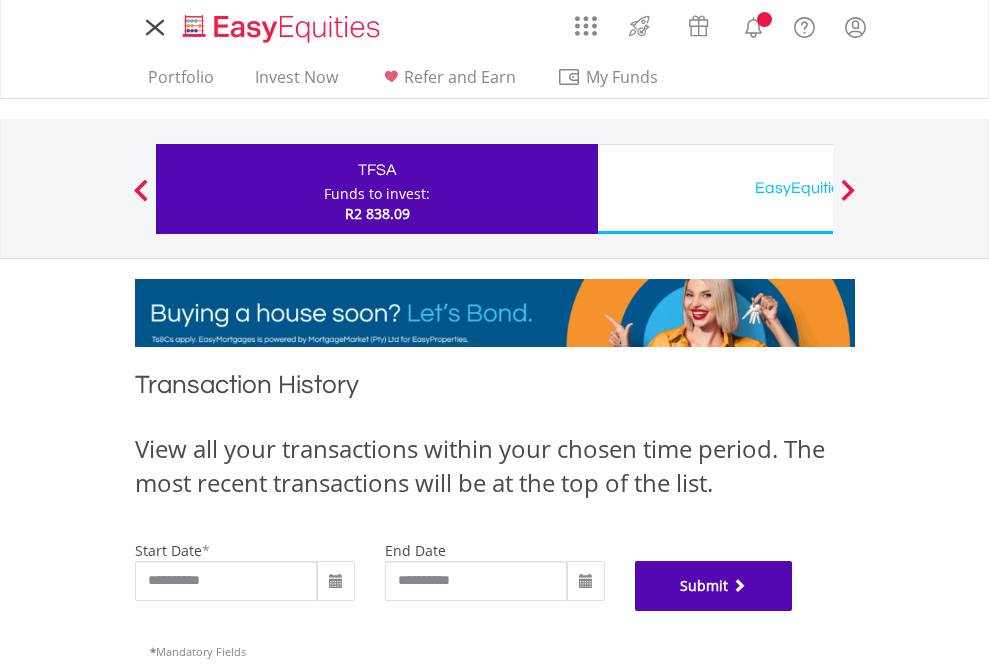 click on "Submit" at bounding box center [714, 586] 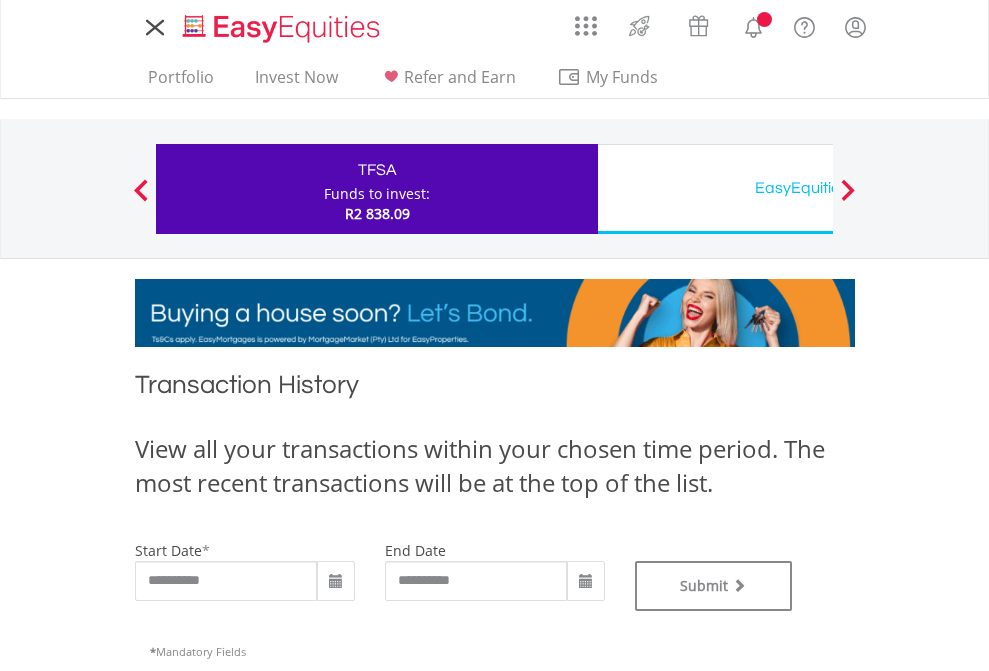 scroll, scrollTop: 0, scrollLeft: 0, axis: both 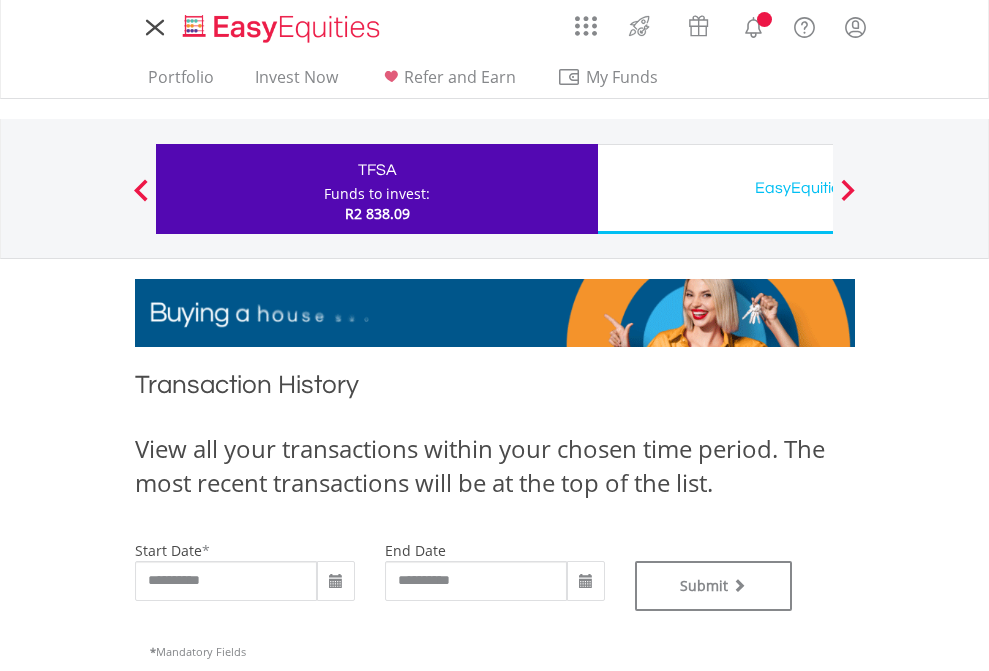 click on "EasyEquities USD" at bounding box center (818, 188) 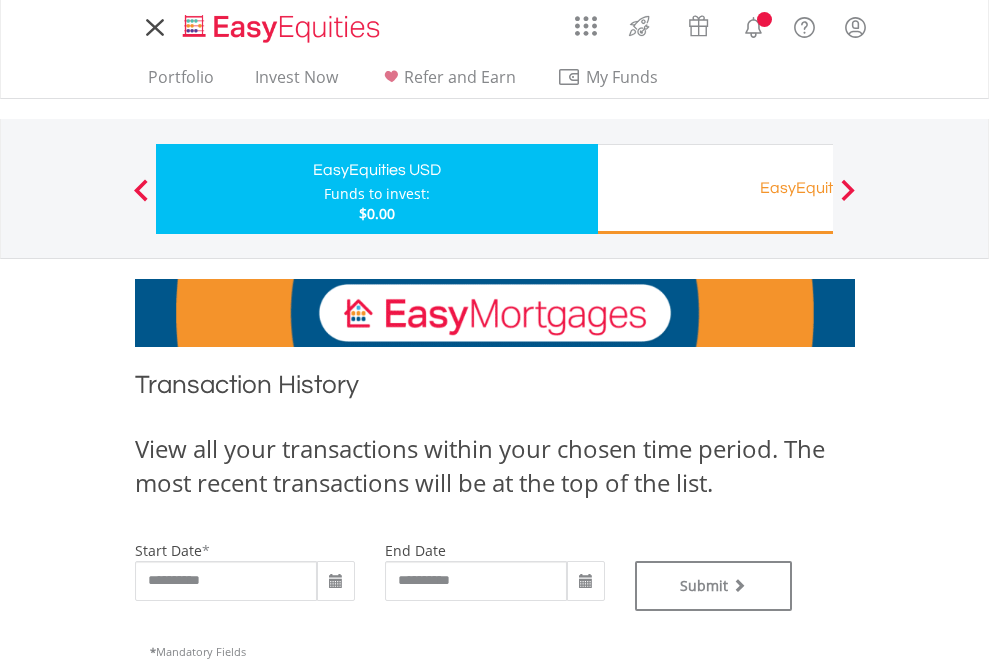 scroll, scrollTop: 0, scrollLeft: 0, axis: both 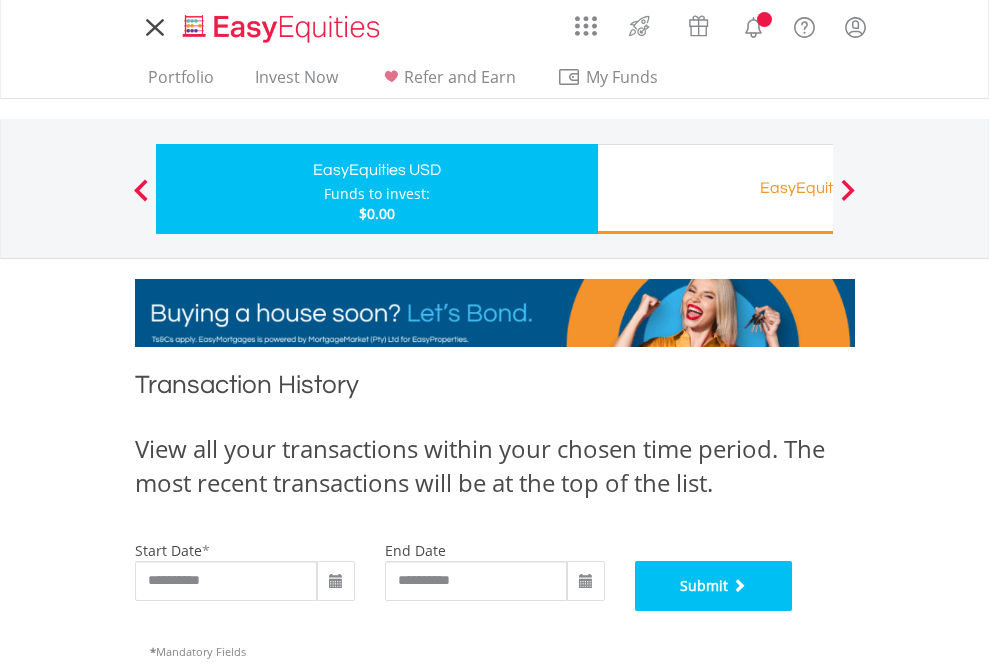 click on "Submit" at bounding box center (714, 586) 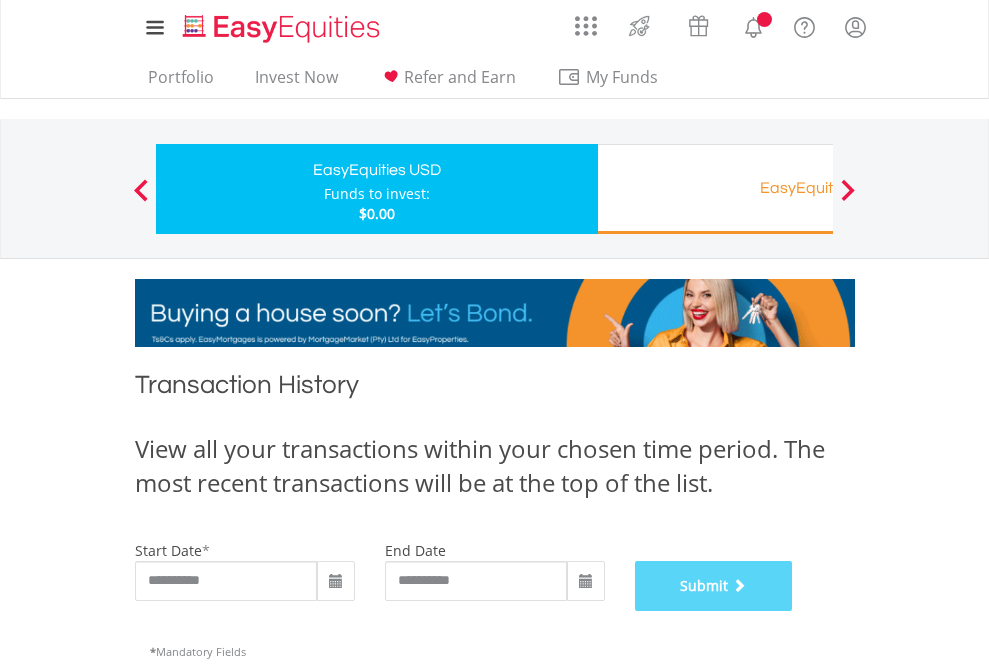 scroll, scrollTop: 811, scrollLeft: 0, axis: vertical 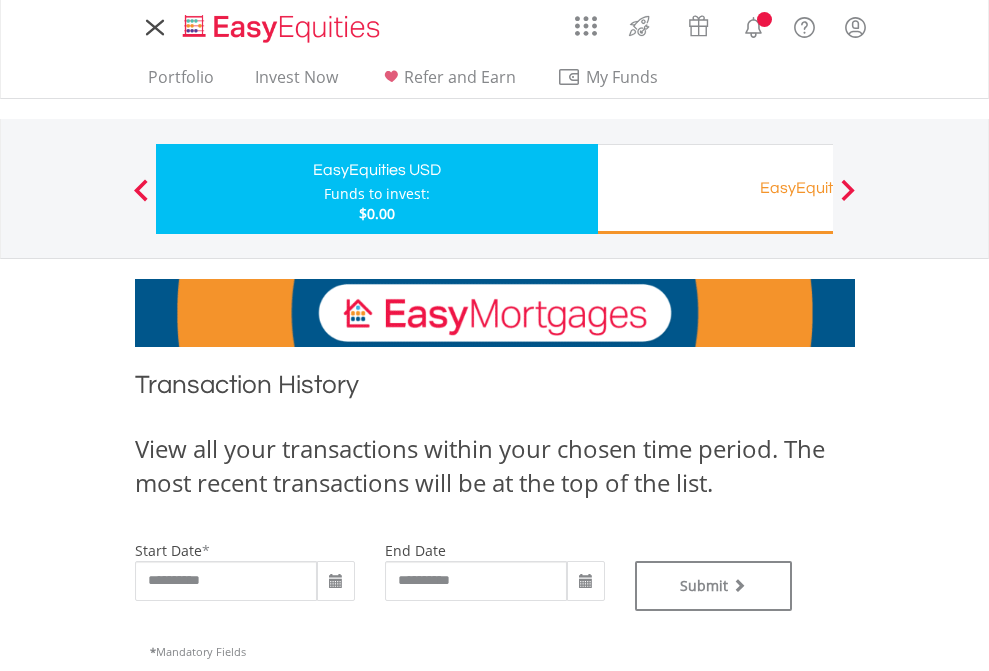 click on "EasyEquities RA" at bounding box center [818, 188] 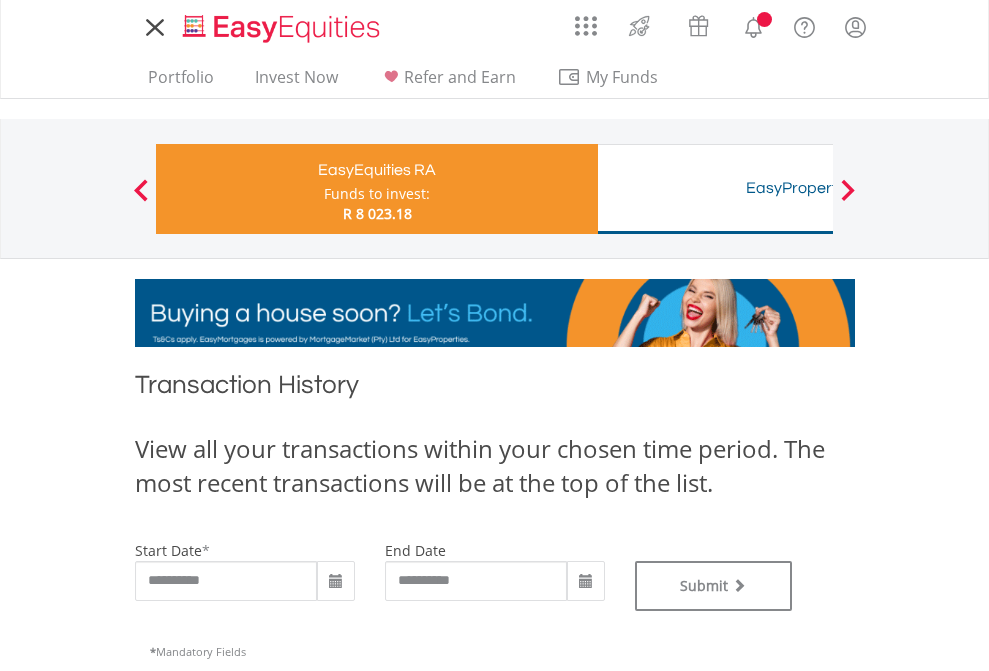 scroll, scrollTop: 0, scrollLeft: 0, axis: both 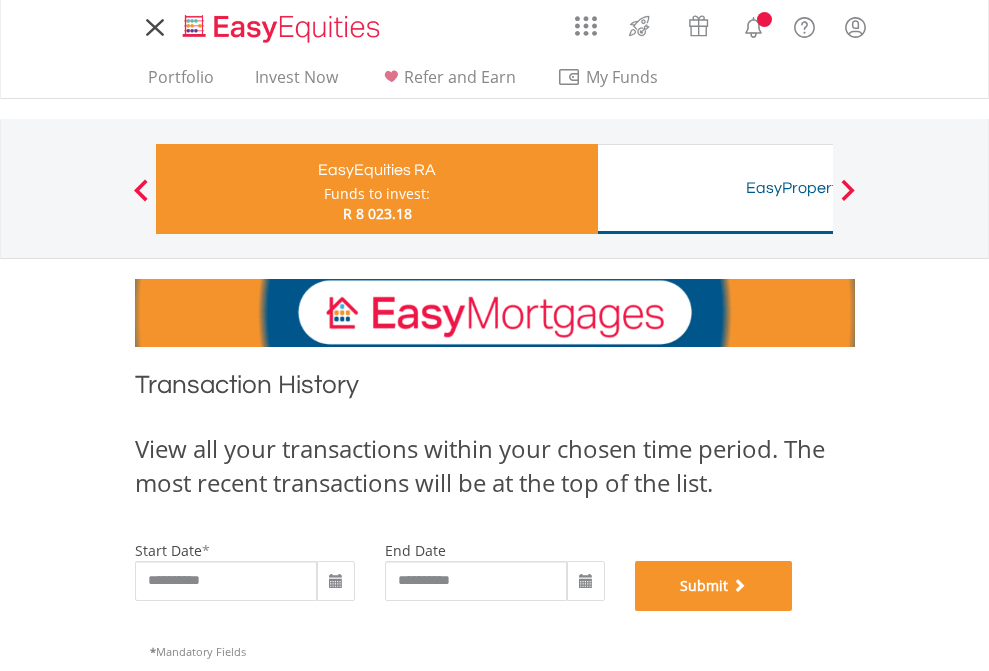 click on "Submit" at bounding box center (714, 586) 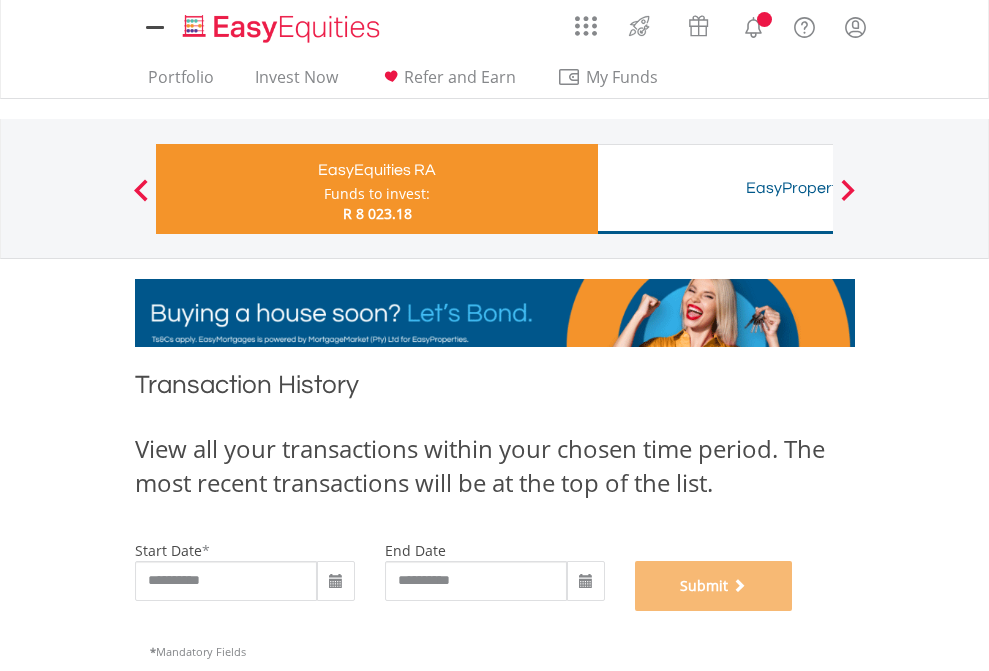 scroll, scrollTop: 811, scrollLeft: 0, axis: vertical 